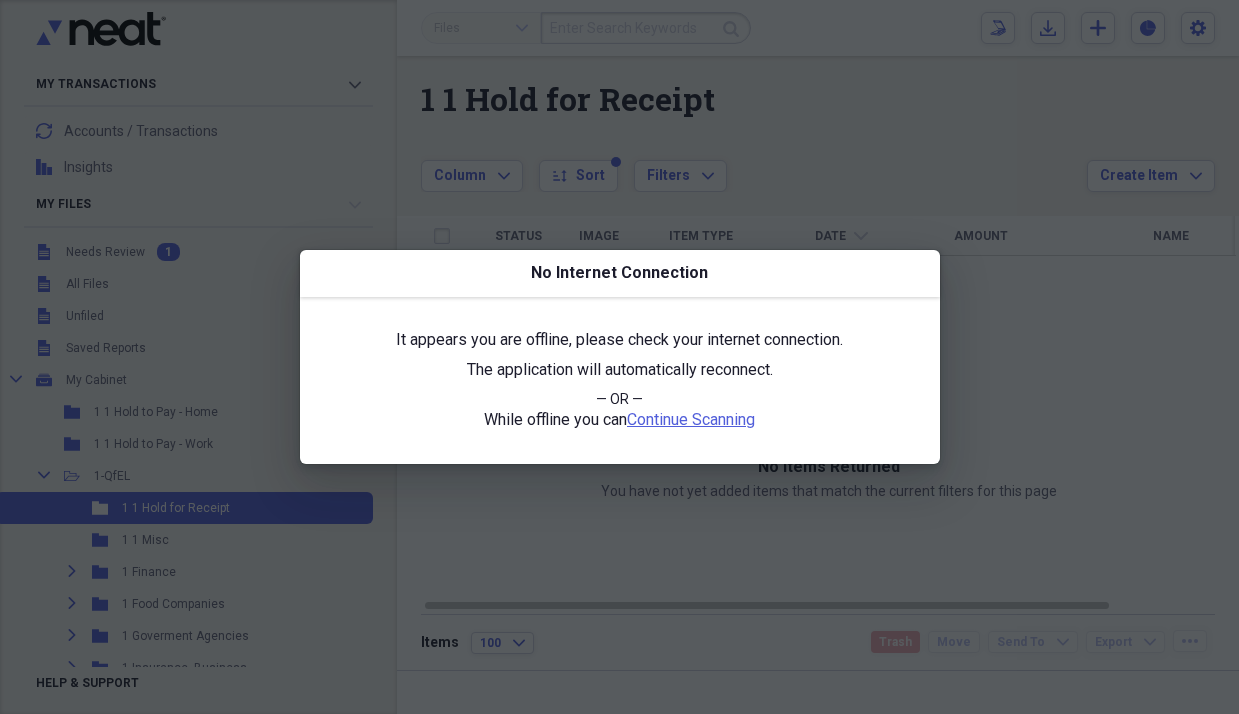 scroll, scrollTop: 0, scrollLeft: 0, axis: both 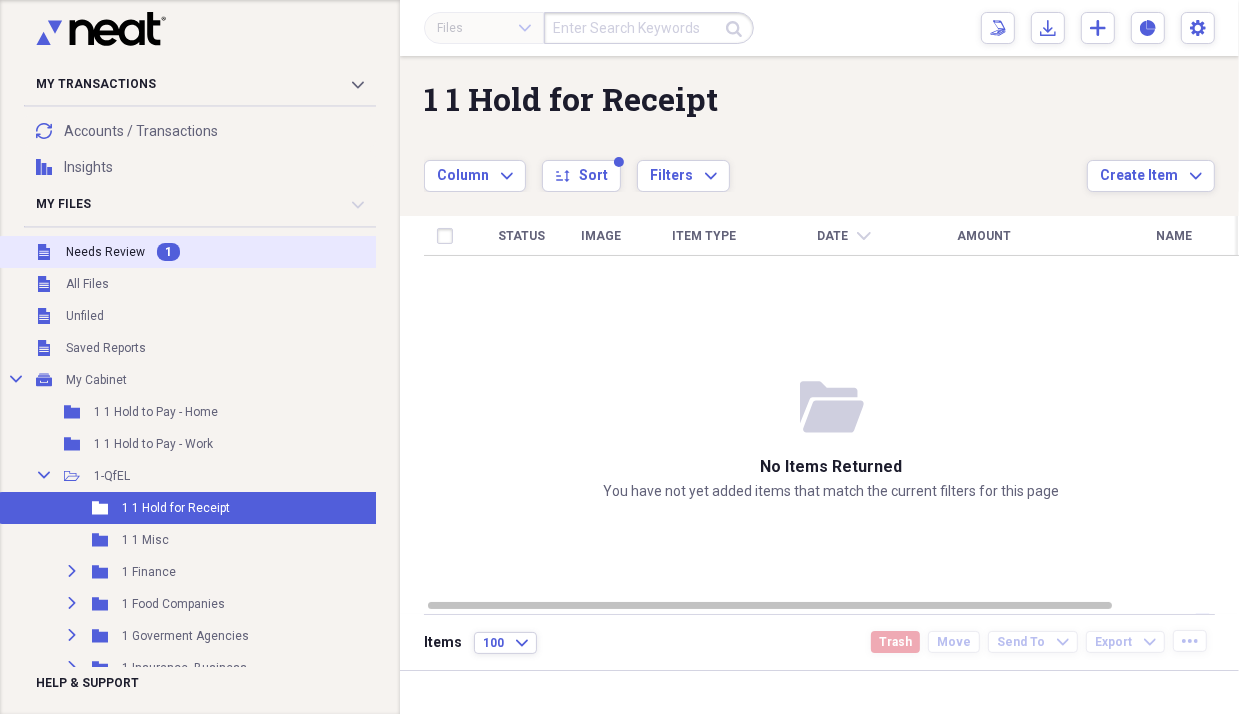 click on "Needs Review" at bounding box center [105, 252] 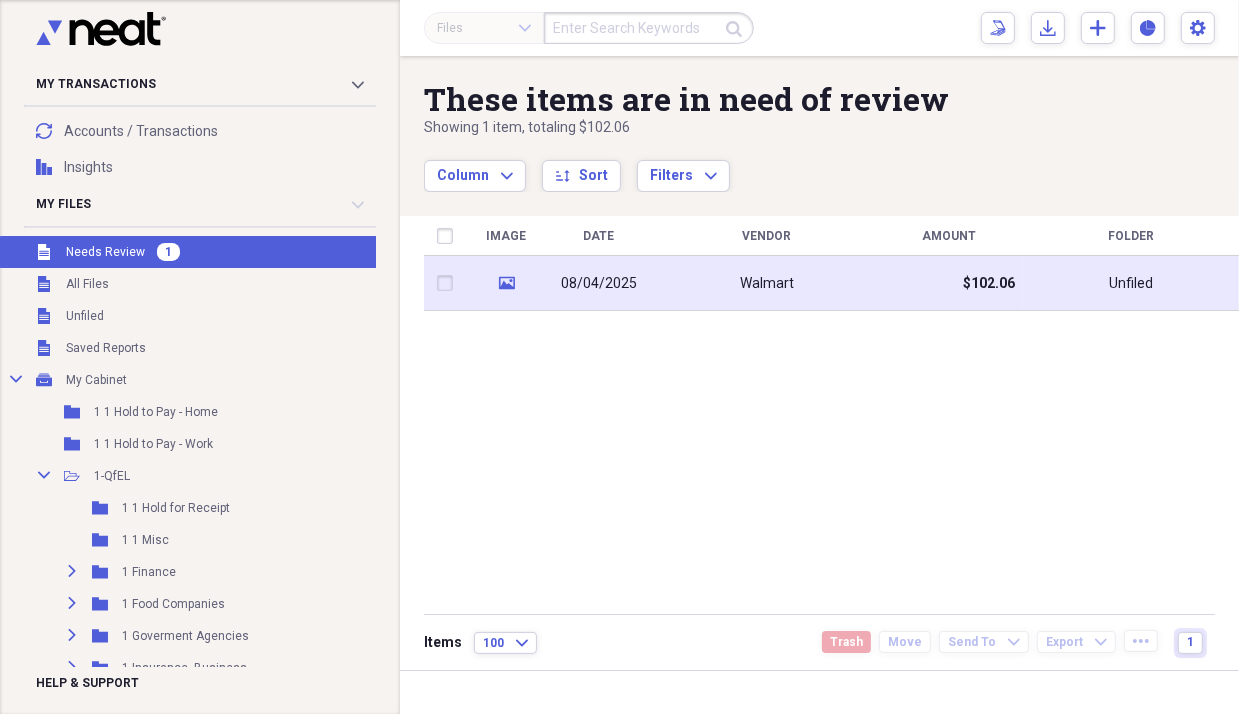 click on "08/04/2025" at bounding box center [599, 284] 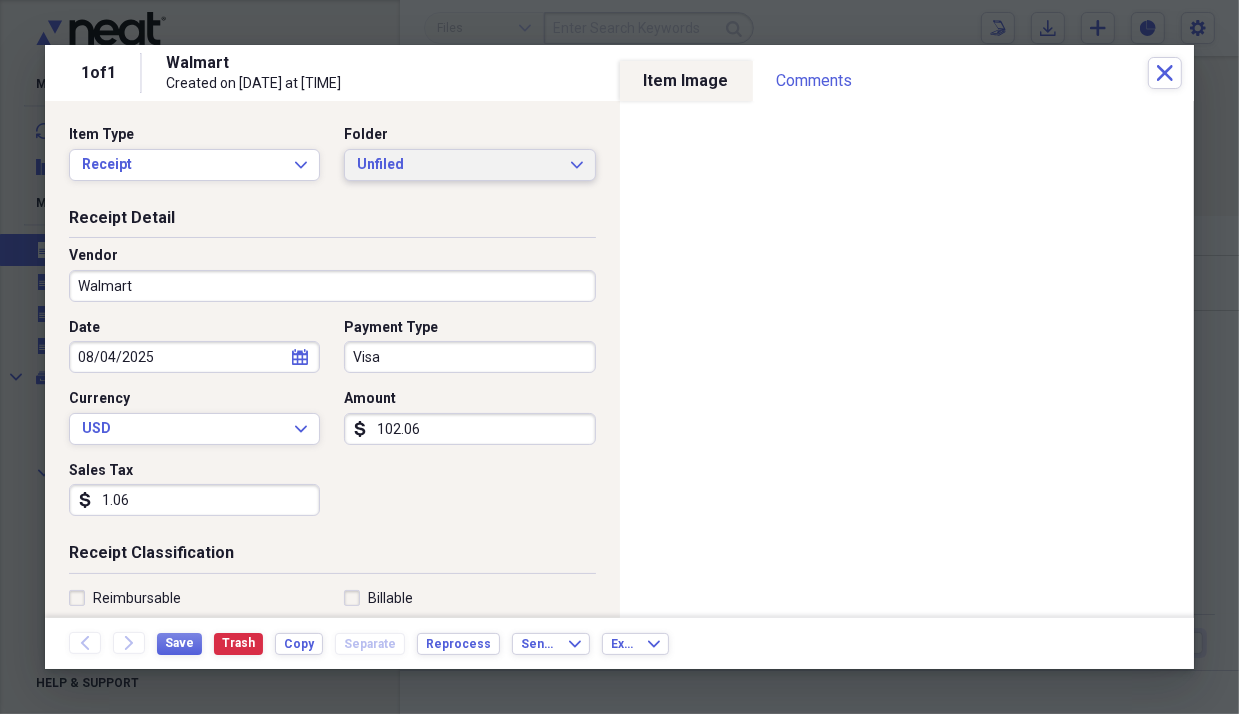 click on "Unfiled" at bounding box center (457, 165) 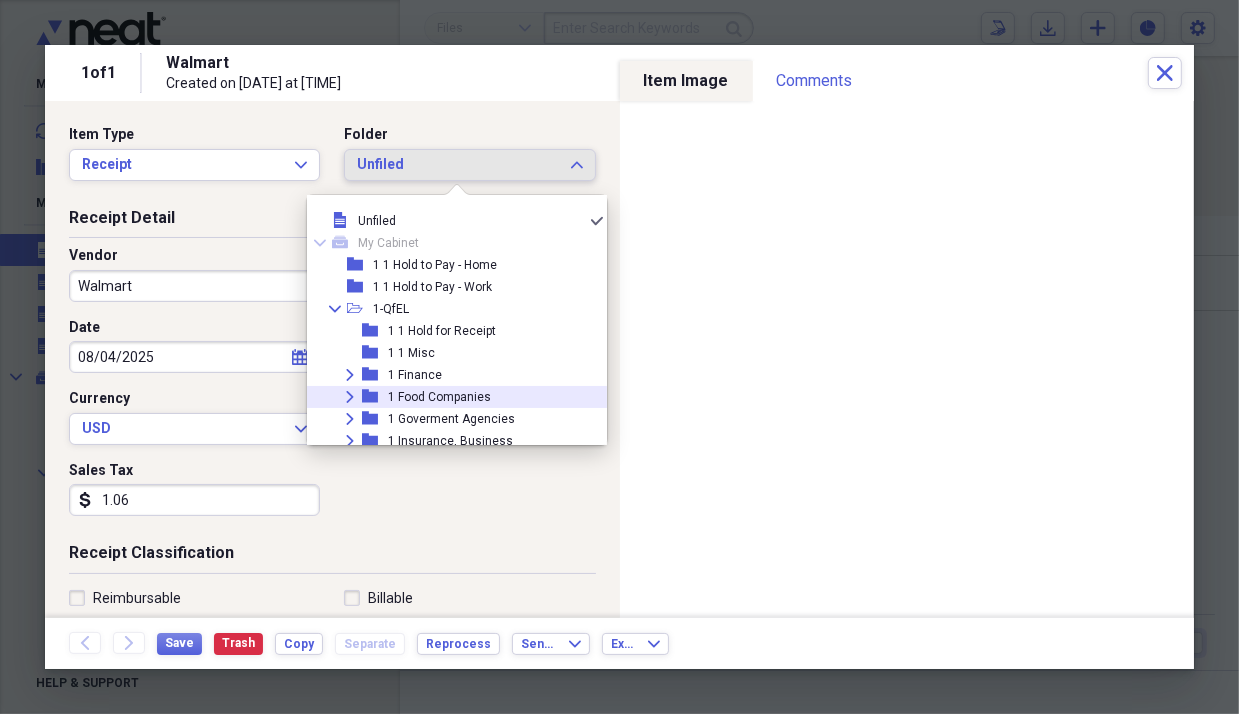 click 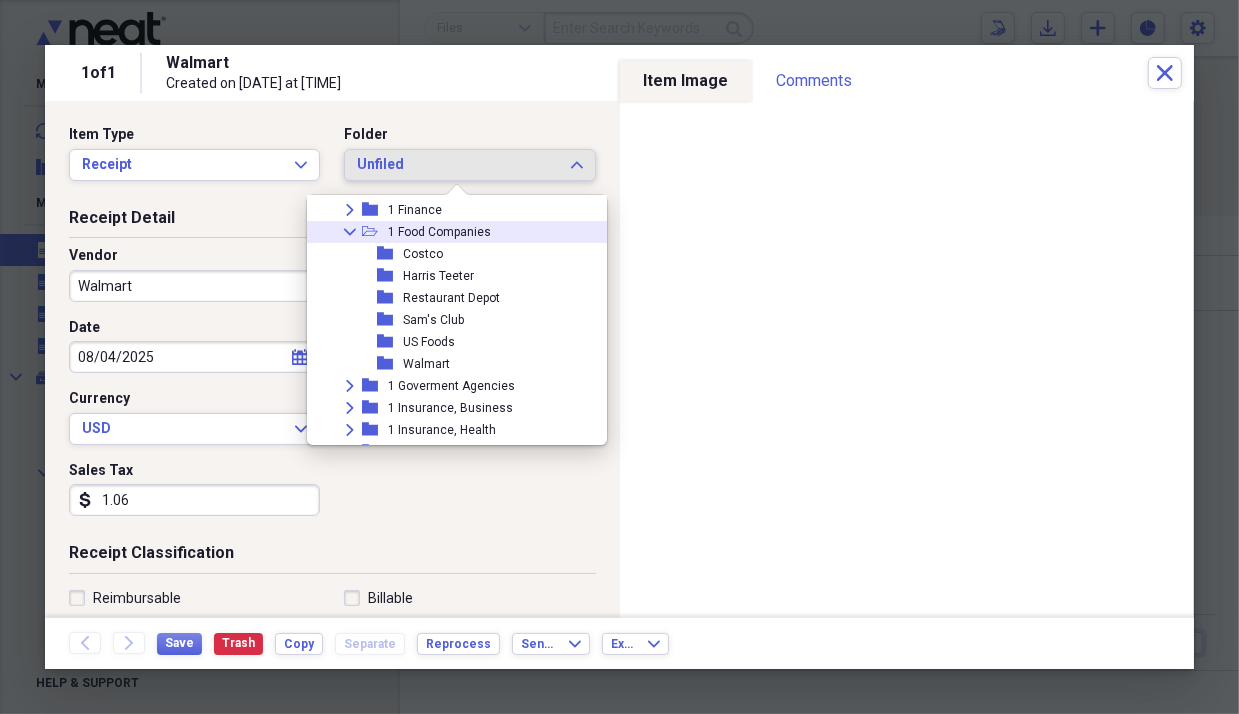 scroll, scrollTop: 166, scrollLeft: 0, axis: vertical 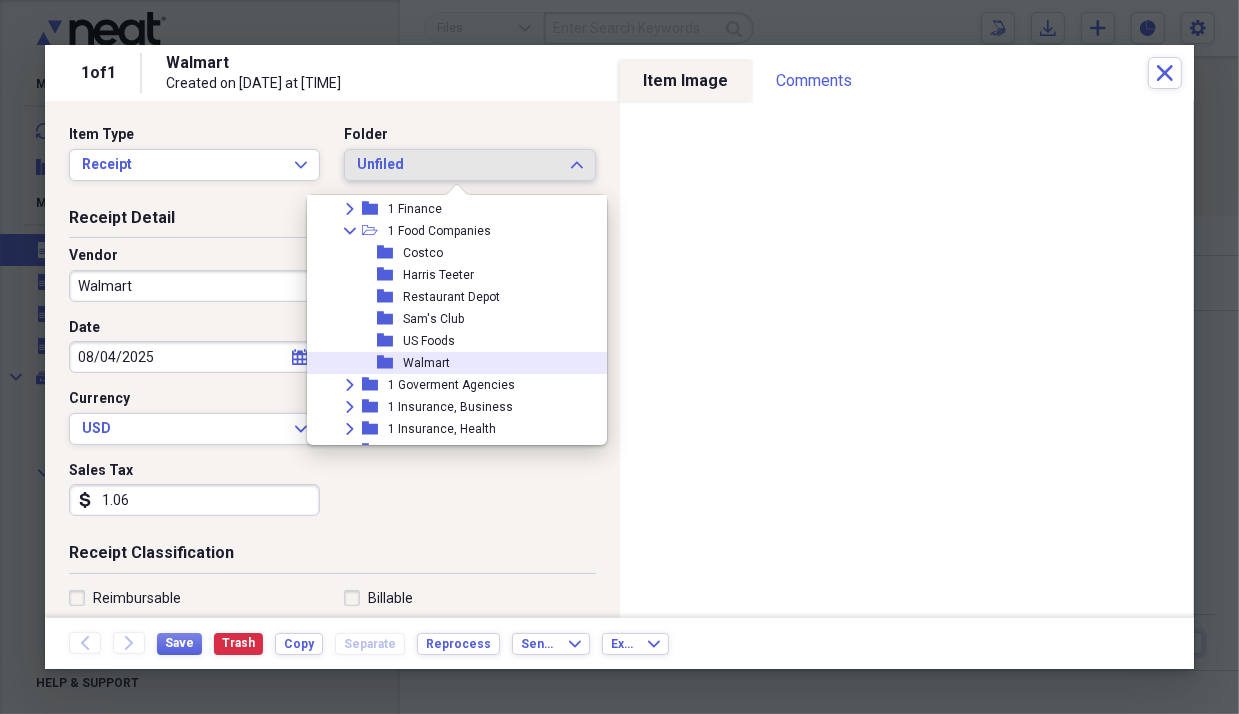 click on "Walmart" at bounding box center [426, 363] 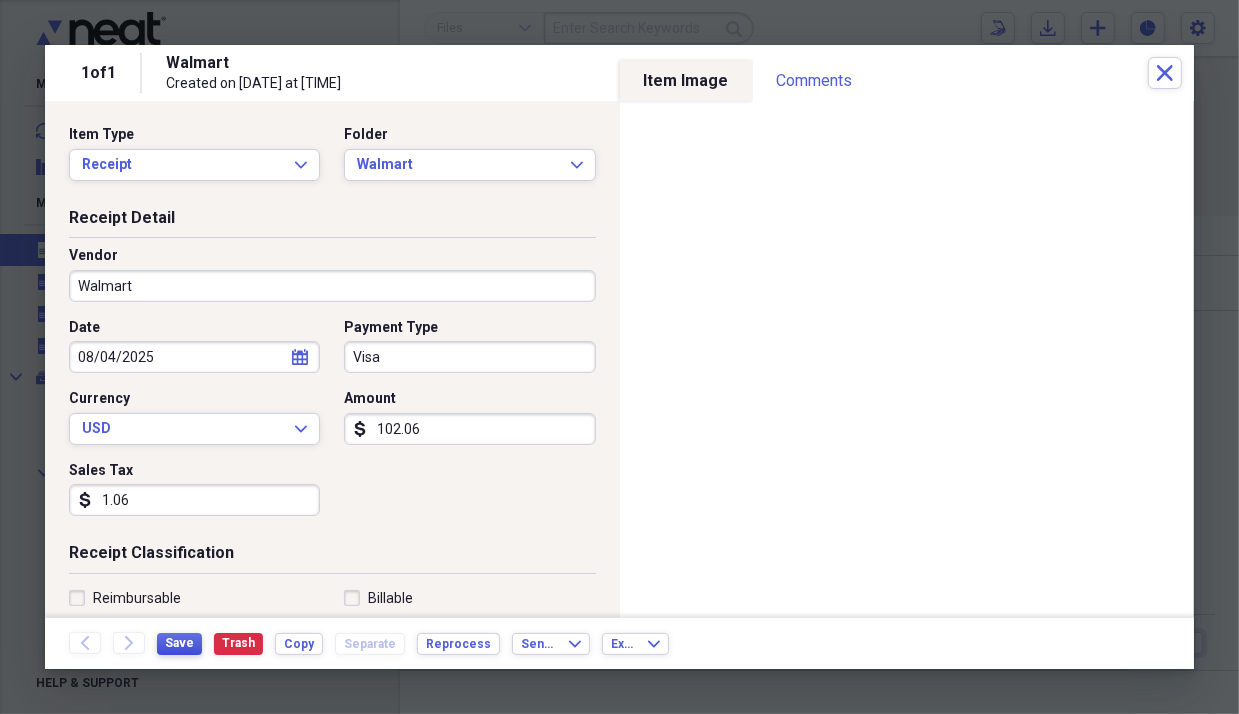 click on "Save" at bounding box center (179, 643) 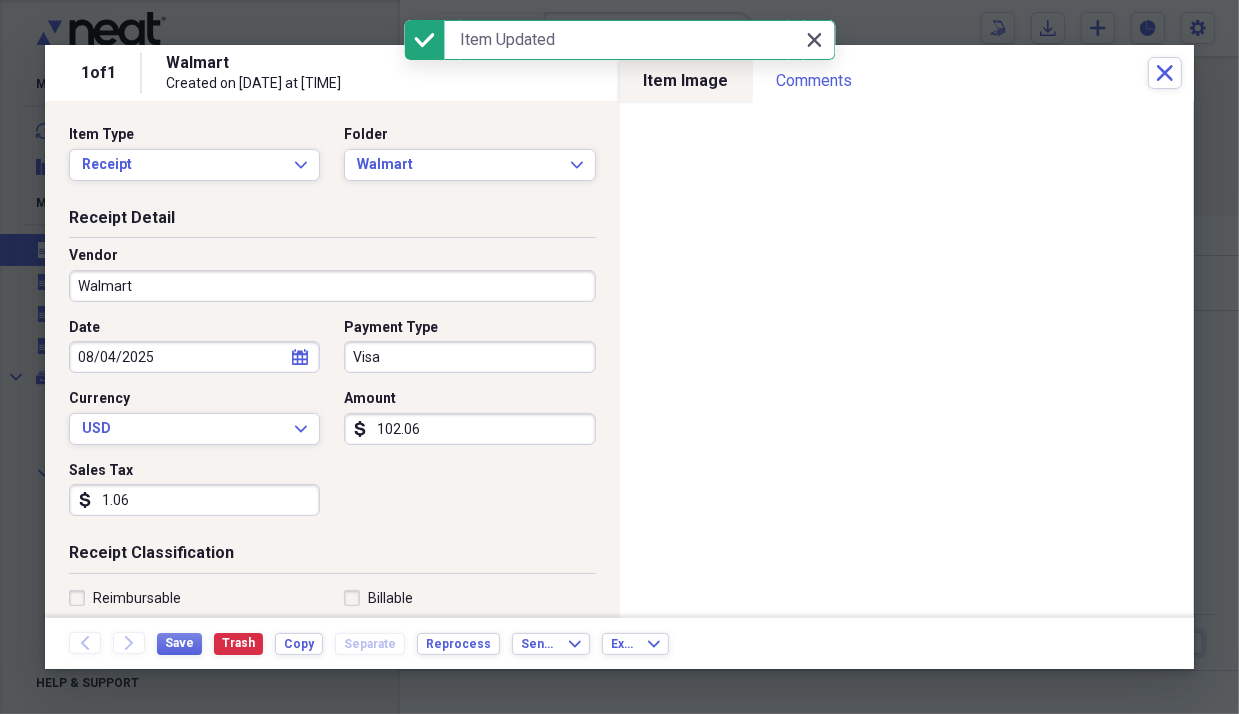 click on "Close" 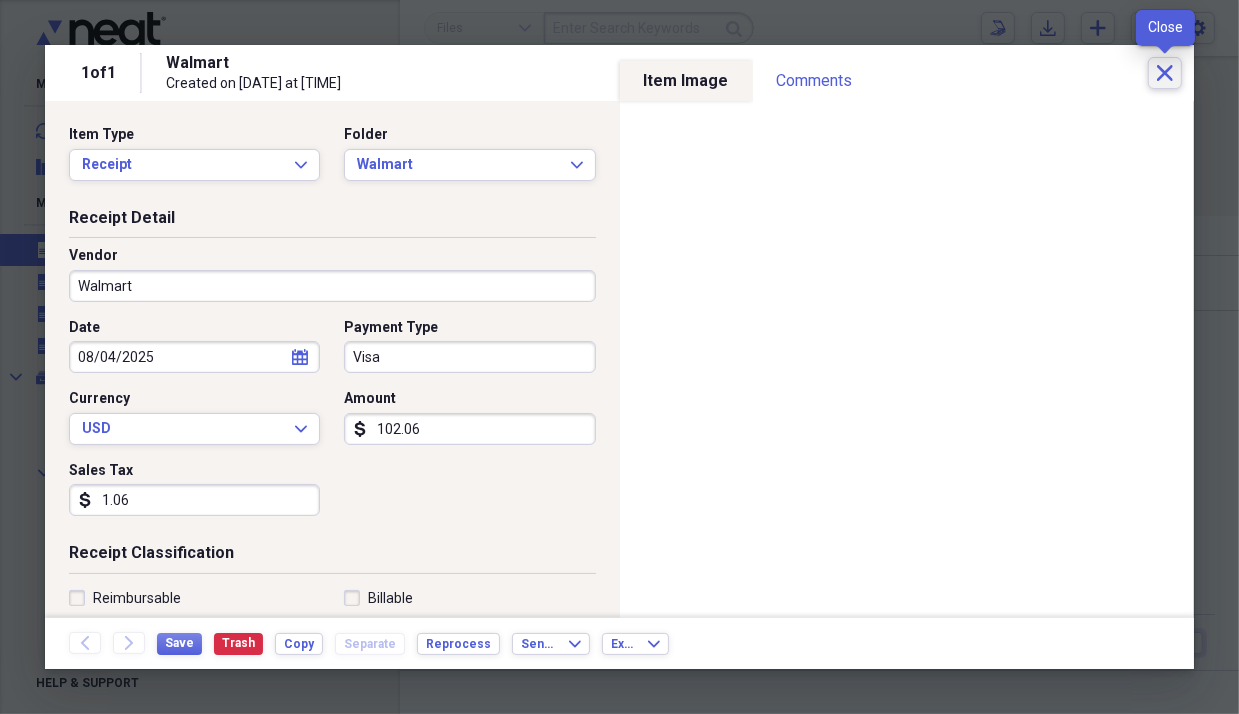 click on "Close" 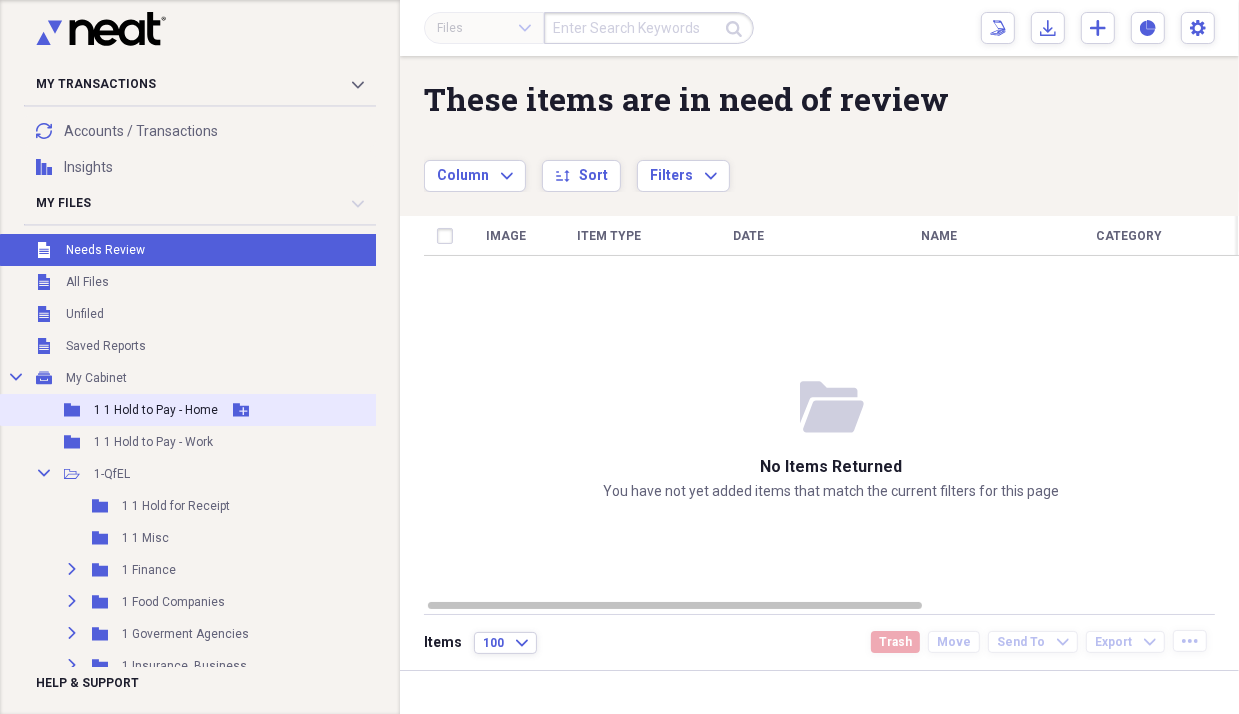 click on "Folder 1 1 Hold to Pay - Home Add Folder" at bounding box center (193, 410) 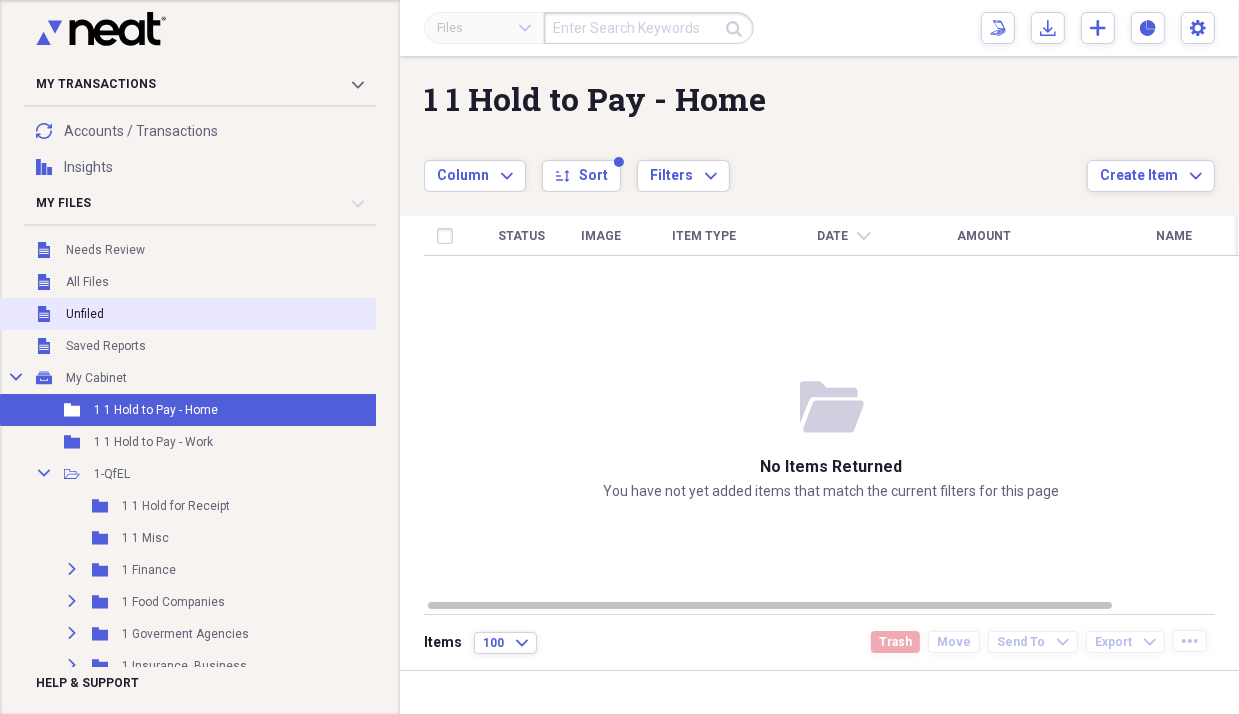 click on "Unfiled" at bounding box center (85, 314) 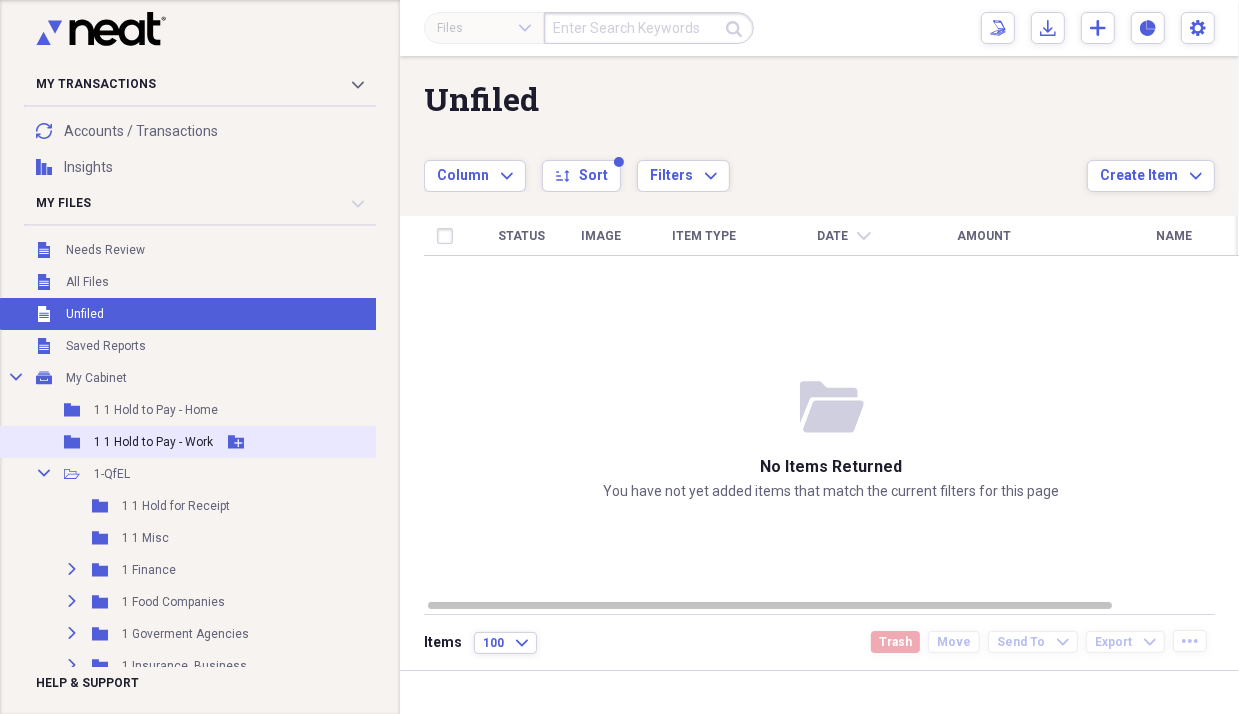 click on "1 1 Hold to Pay - Work" at bounding box center (153, 442) 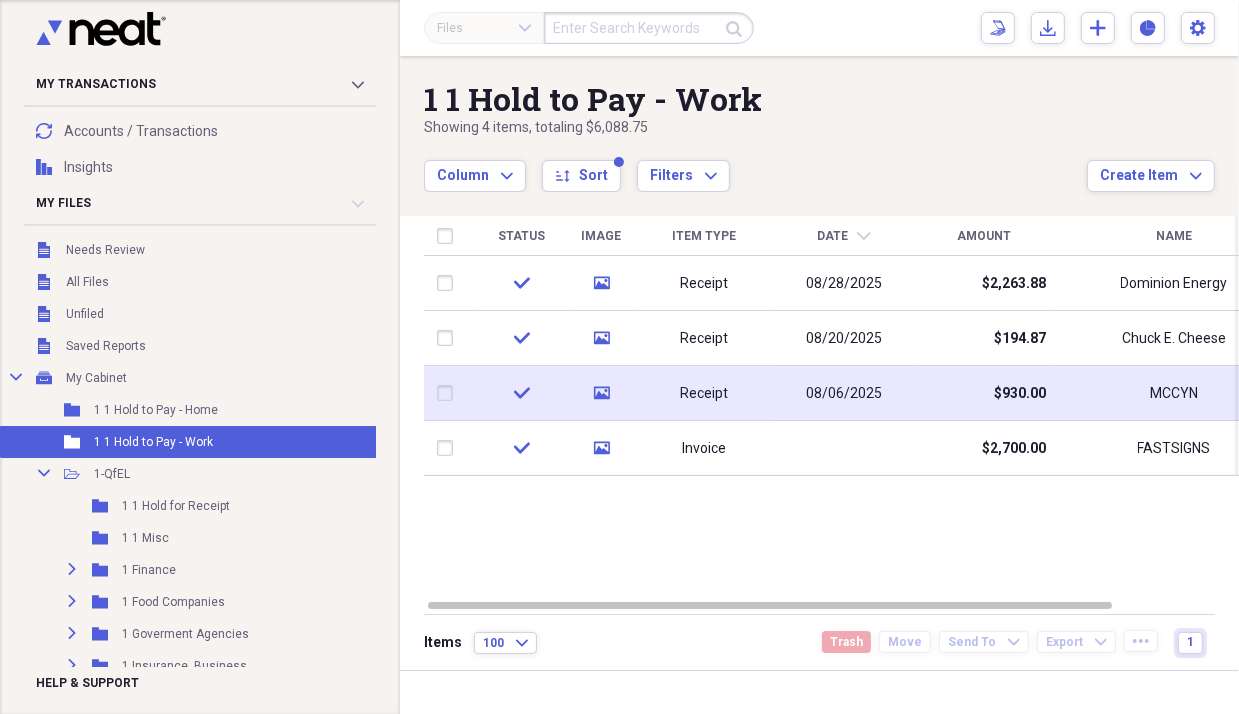 click on "08/06/2025" at bounding box center [844, 394] 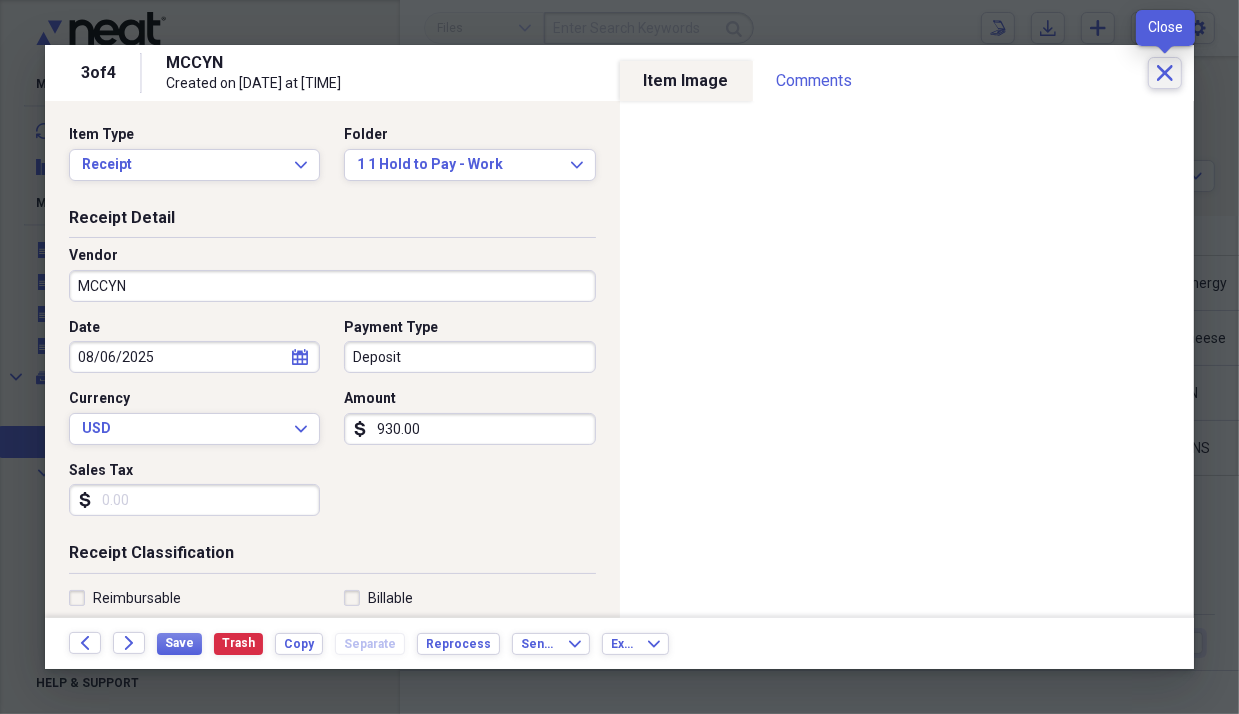 click on "Close" 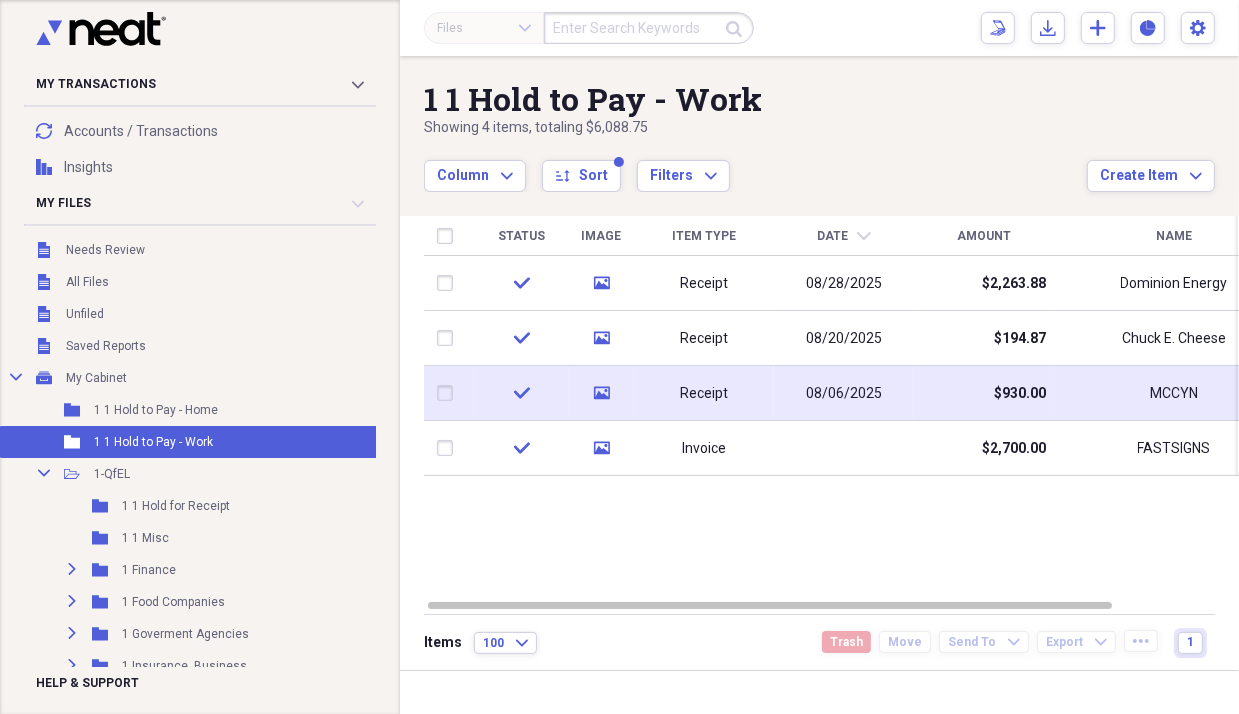 click on "08/06/2025" at bounding box center [844, 394] 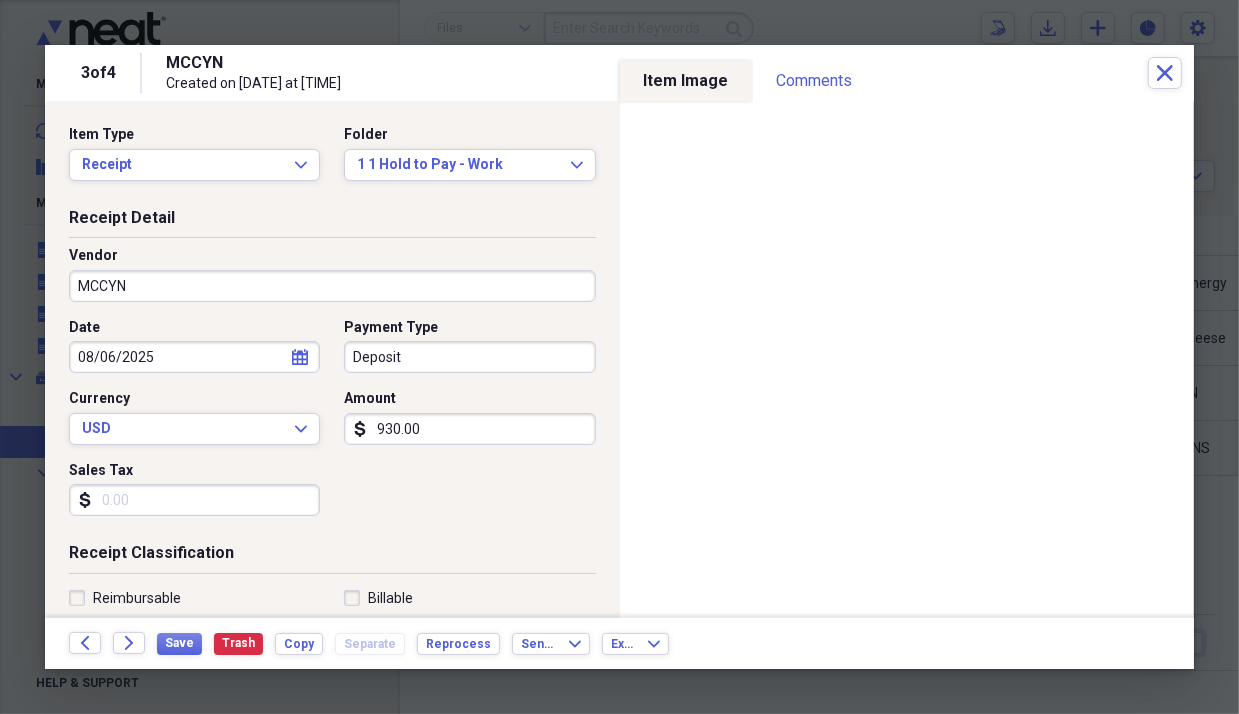 click 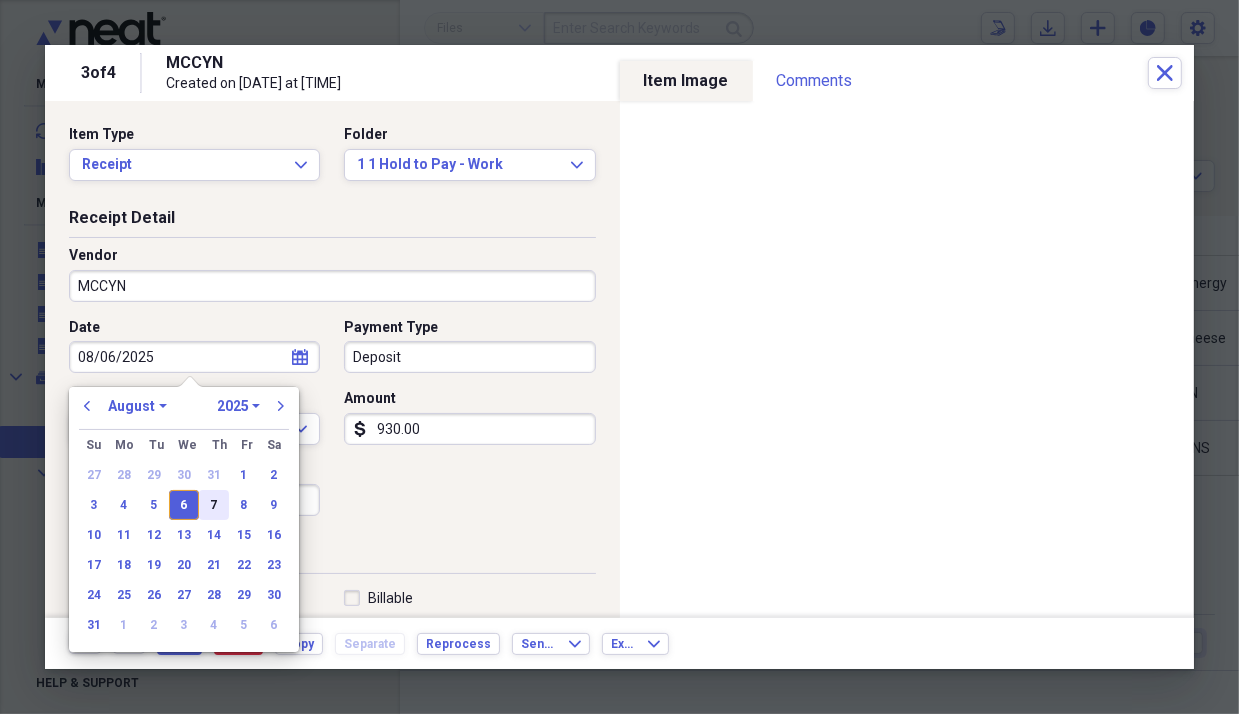 click on "7" at bounding box center (214, 505) 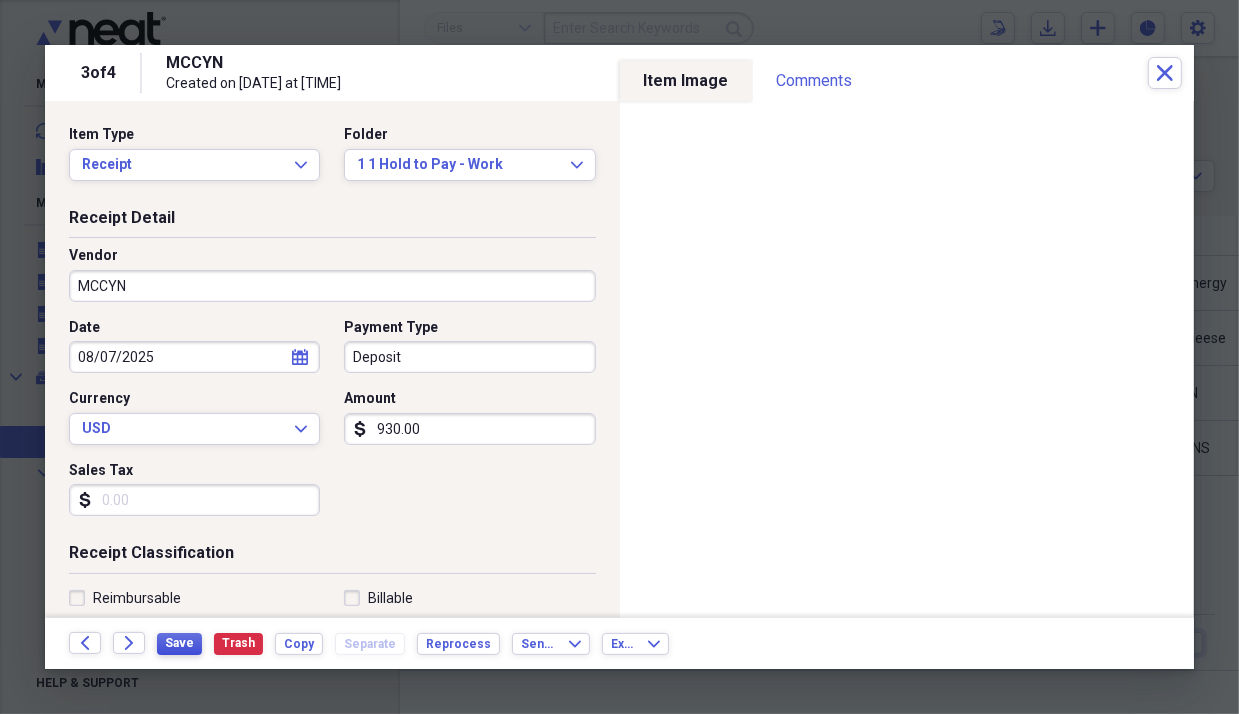 click on "Save" at bounding box center (179, 644) 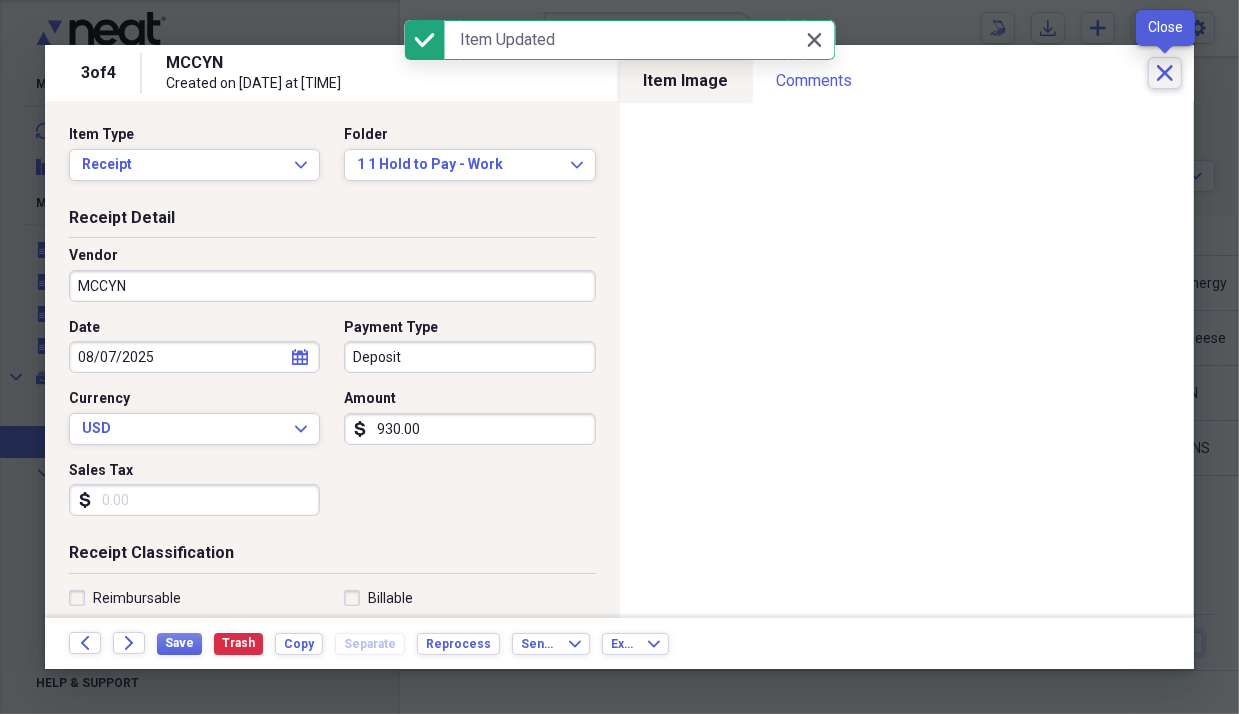 click on "Close" 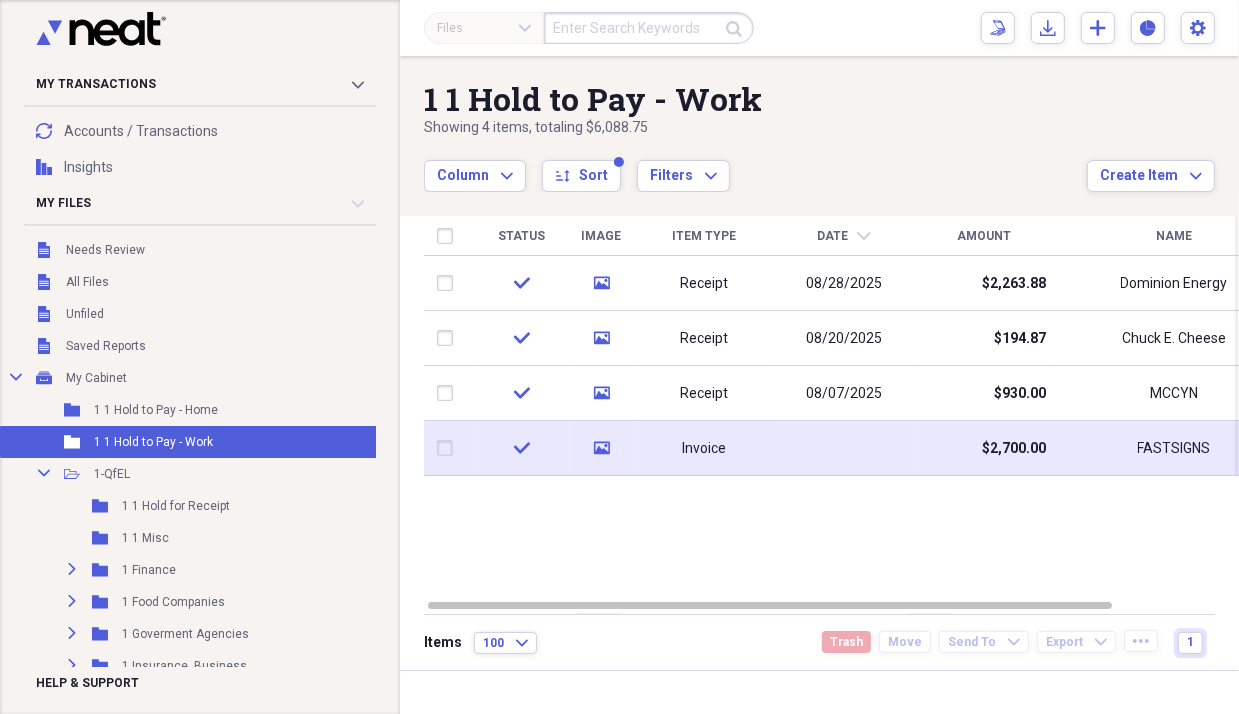 click at bounding box center (844, 448) 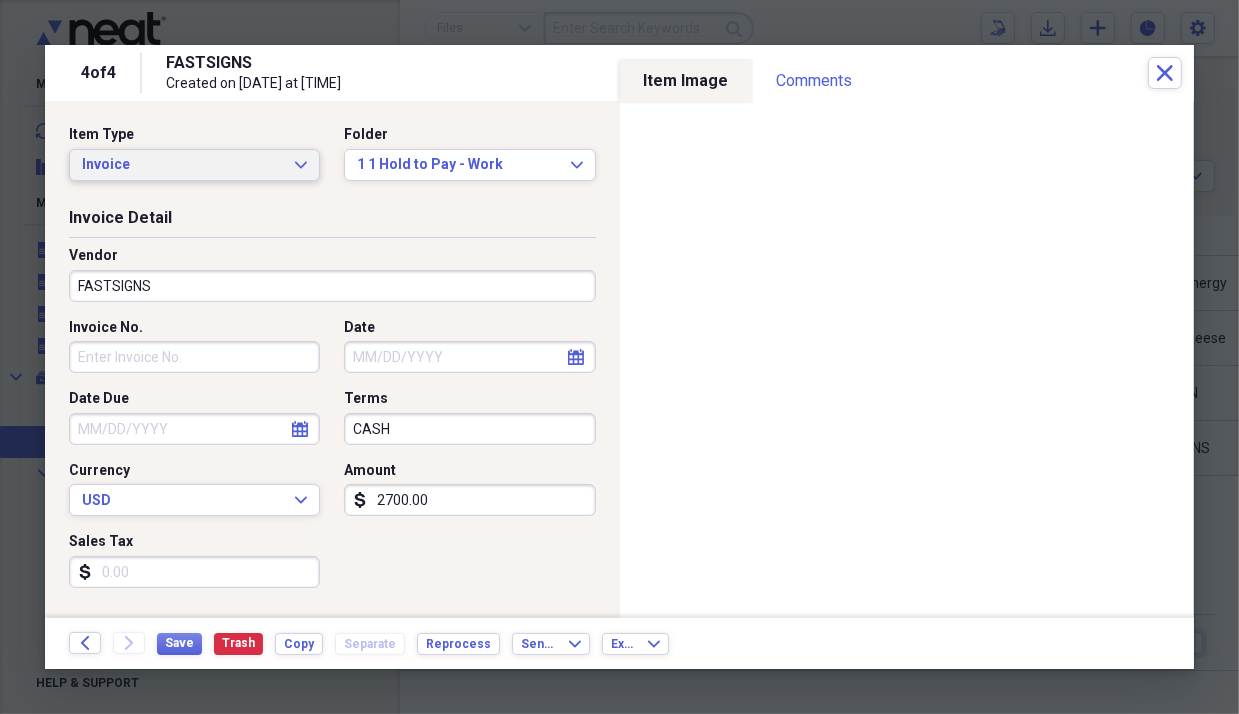 click on "Expand" 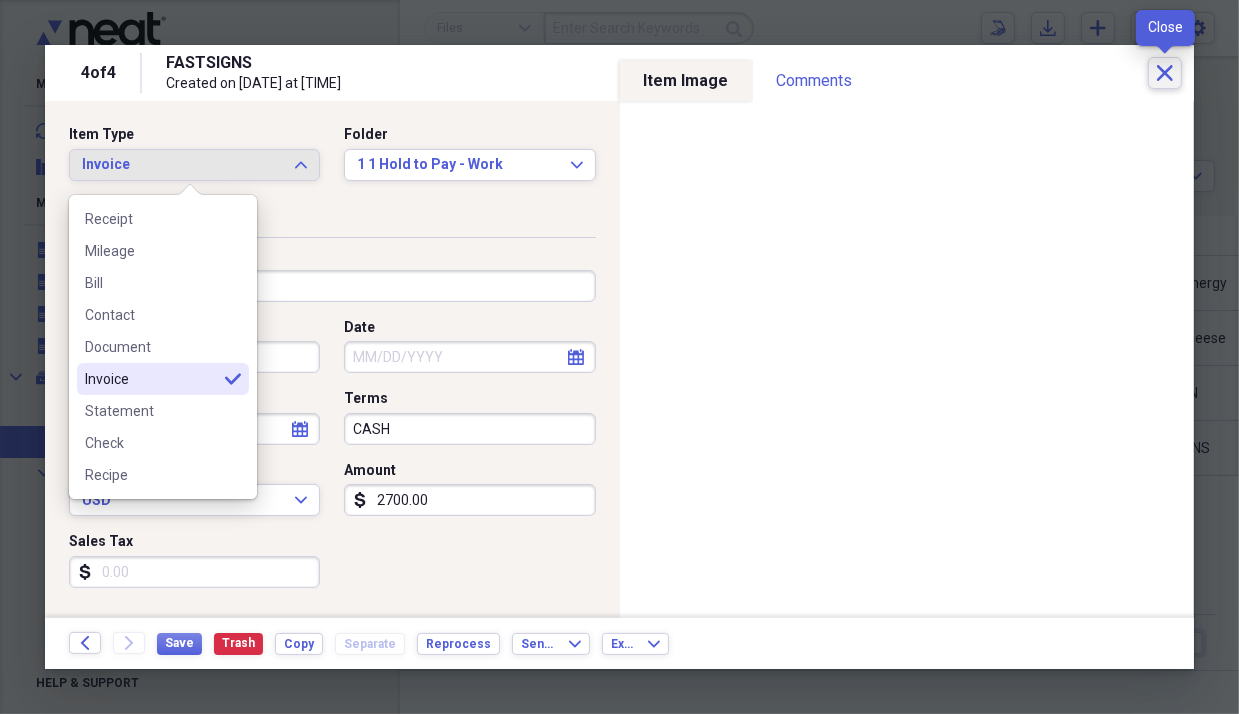 click 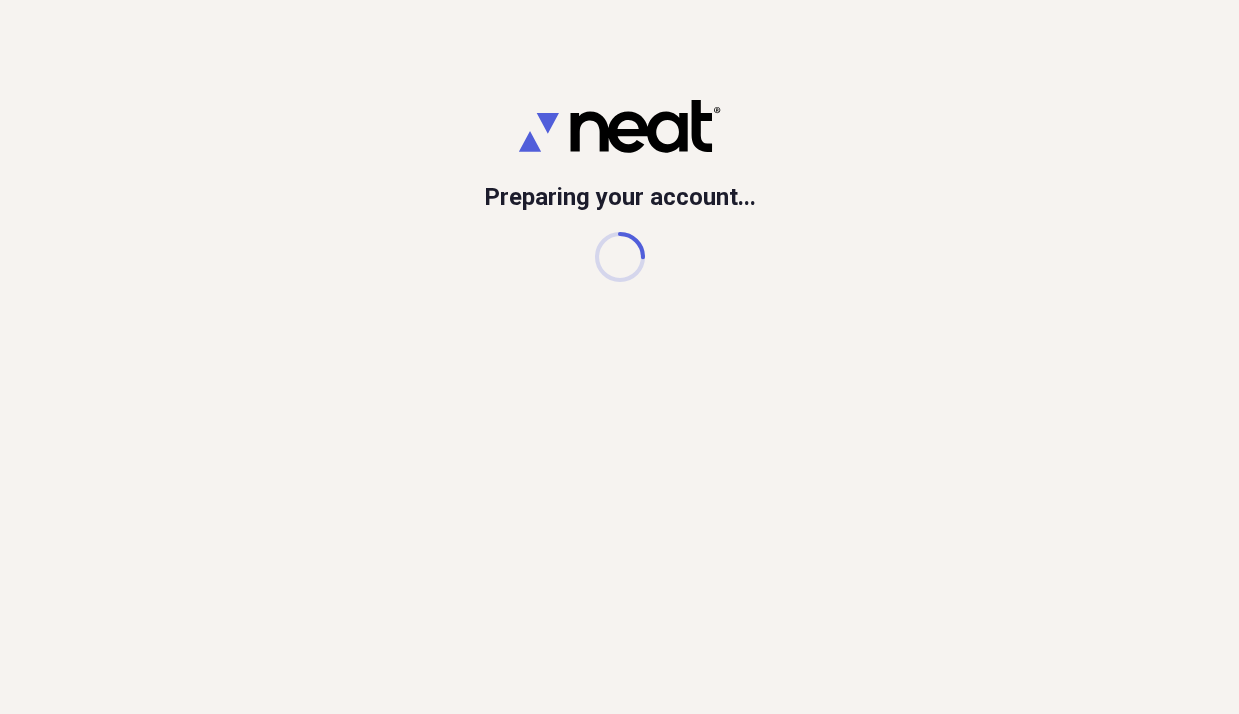 scroll, scrollTop: 0, scrollLeft: 0, axis: both 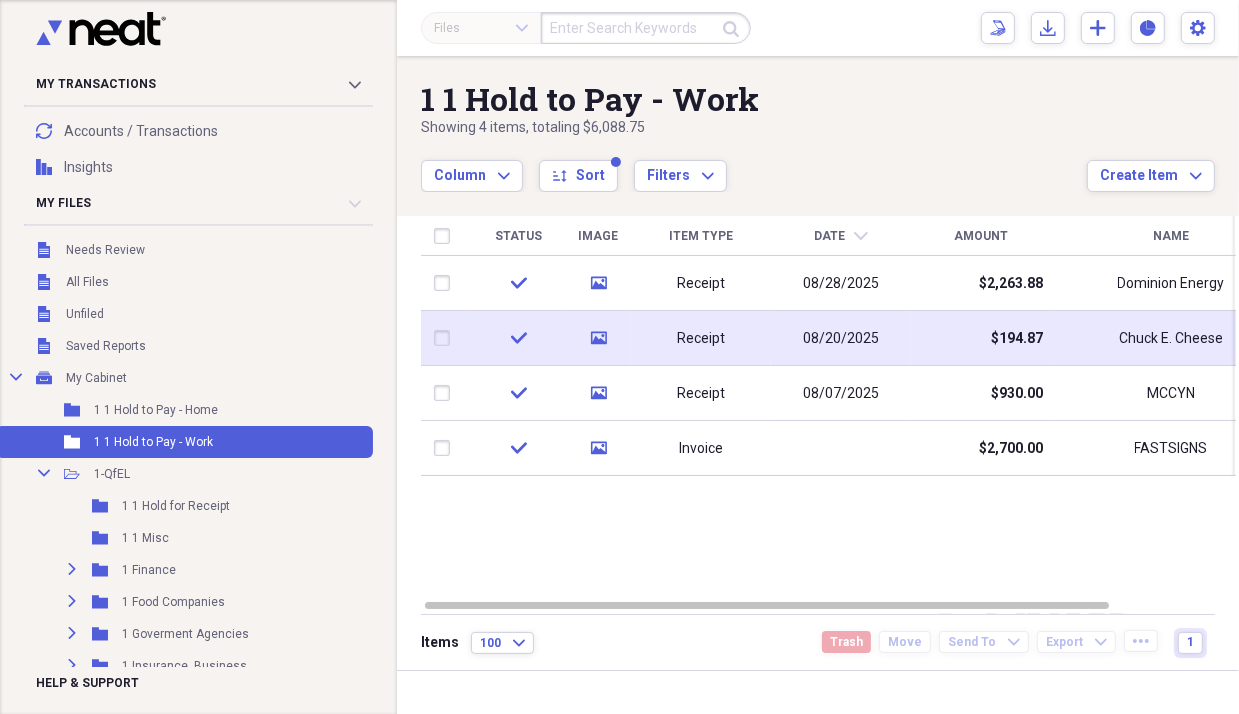click on "08/20/2025" at bounding box center [841, 338] 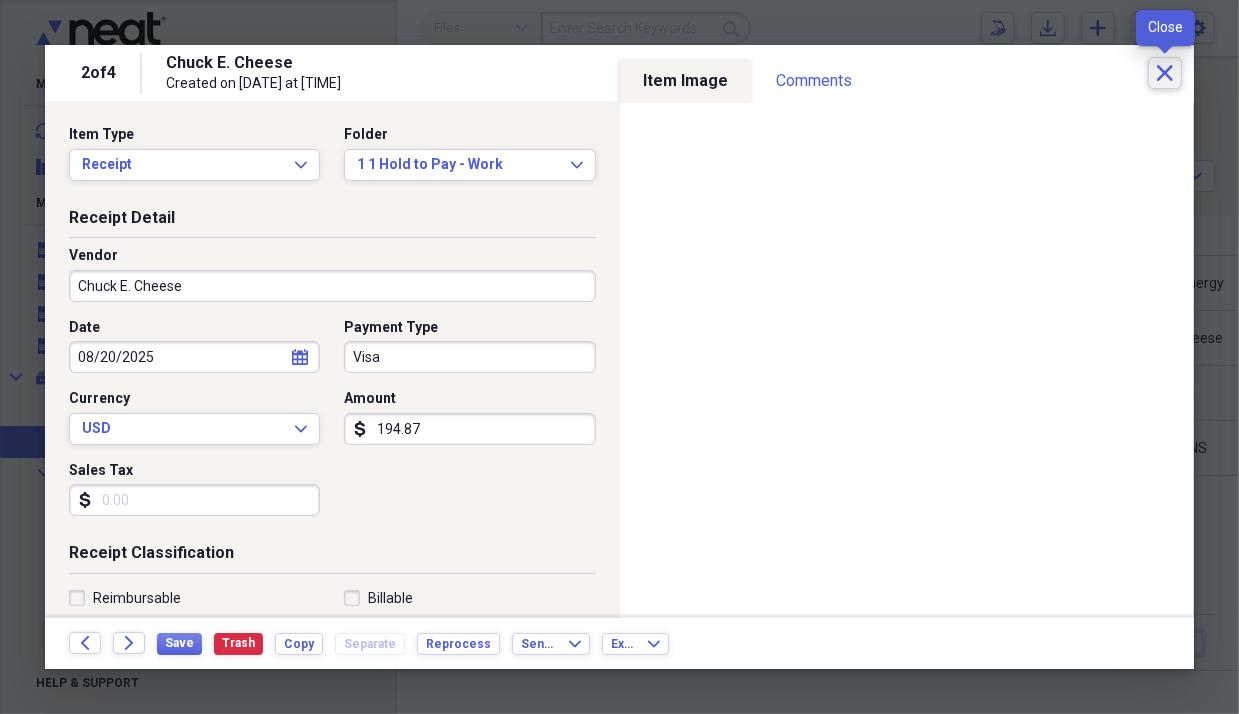 click on "Close" at bounding box center [1165, 73] 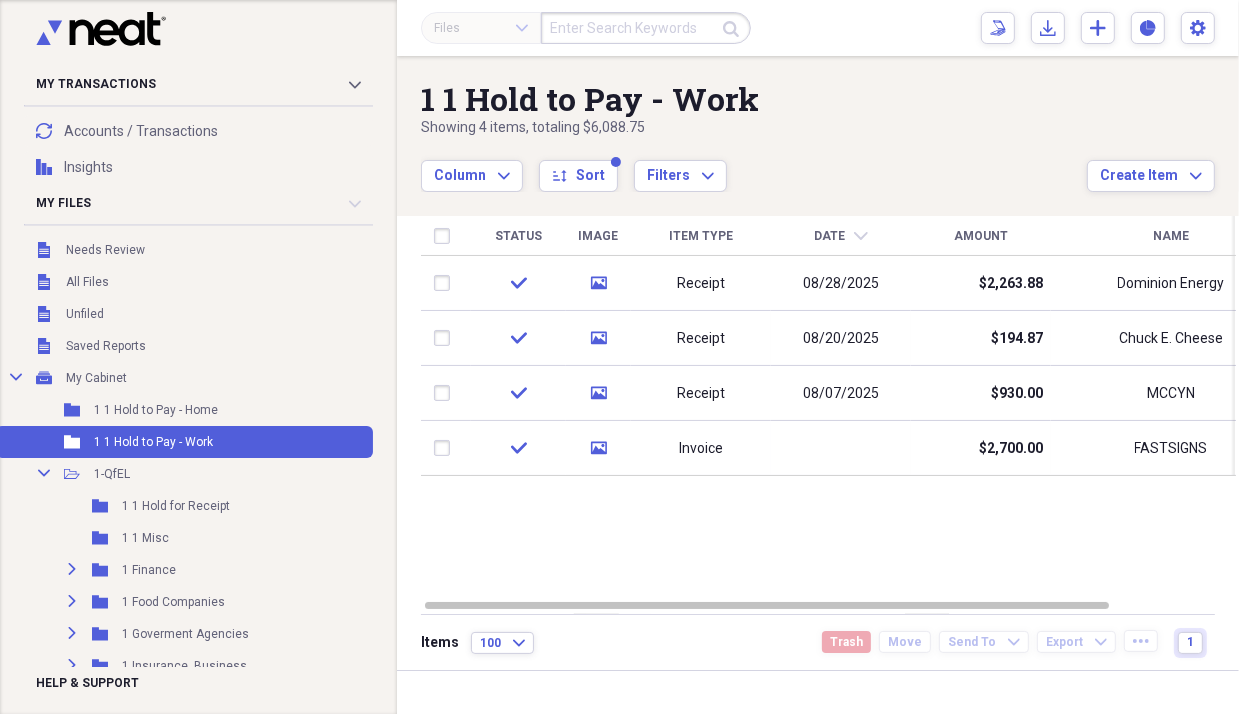 click on "Showing 4 items , totaling $6,088.75" at bounding box center [754, 128] 